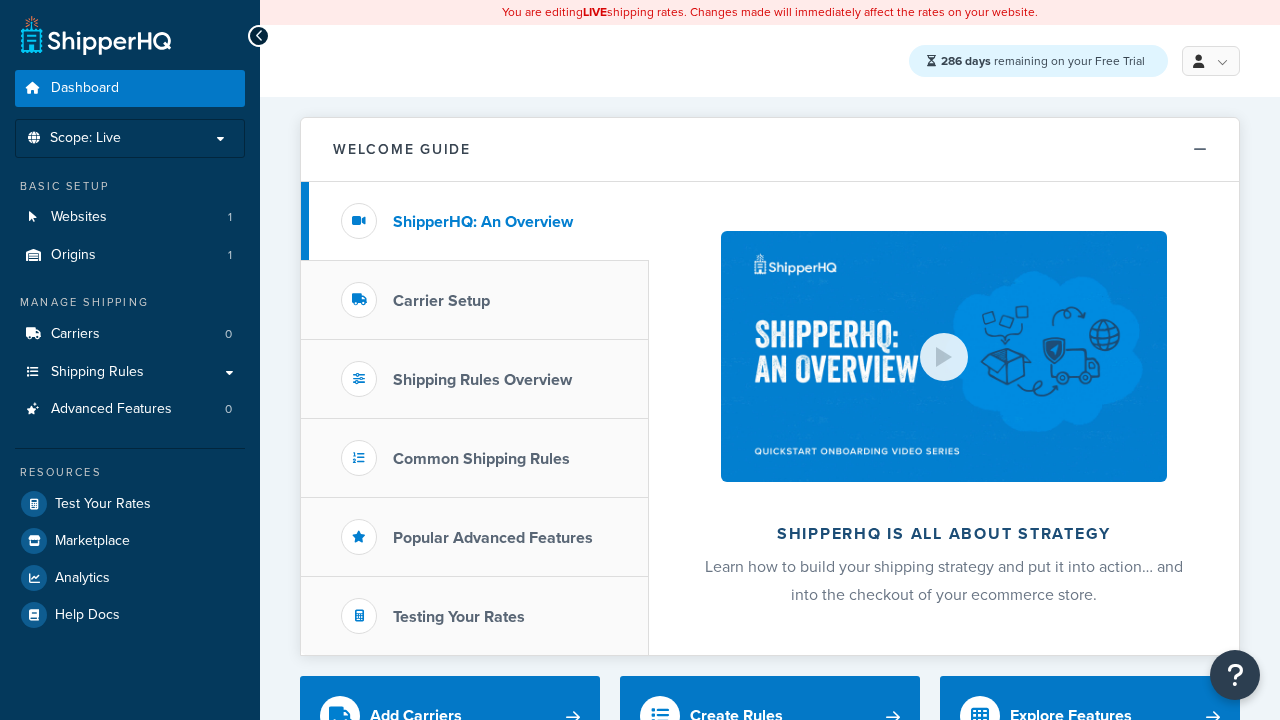 scroll, scrollTop: 0, scrollLeft: 0, axis: both 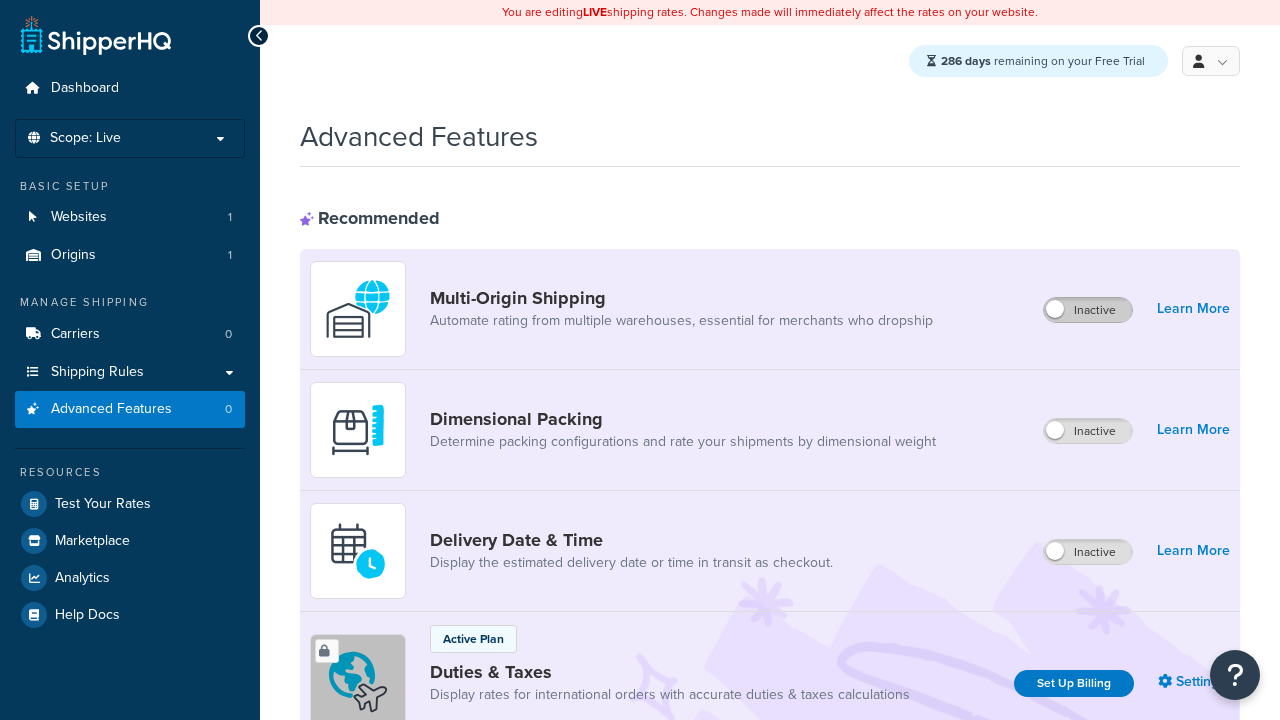 click on "Inactive" at bounding box center [1088, 310] 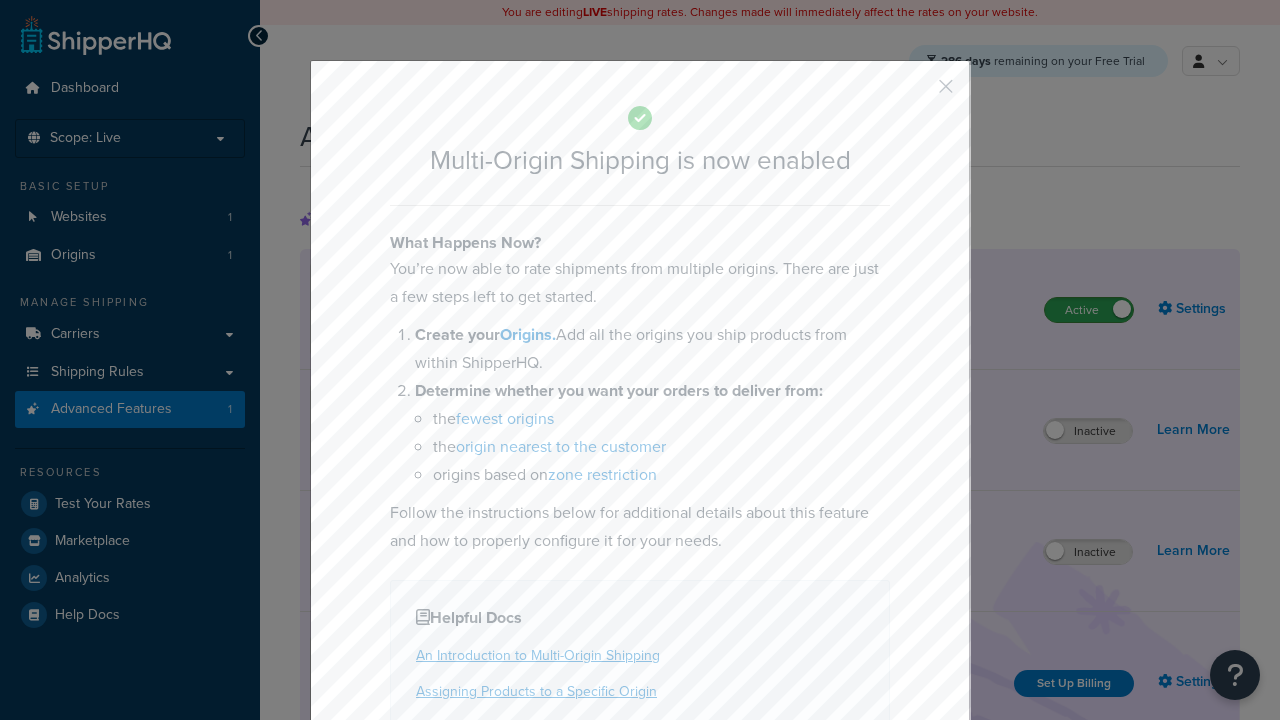 scroll, scrollTop: 0, scrollLeft: 0, axis: both 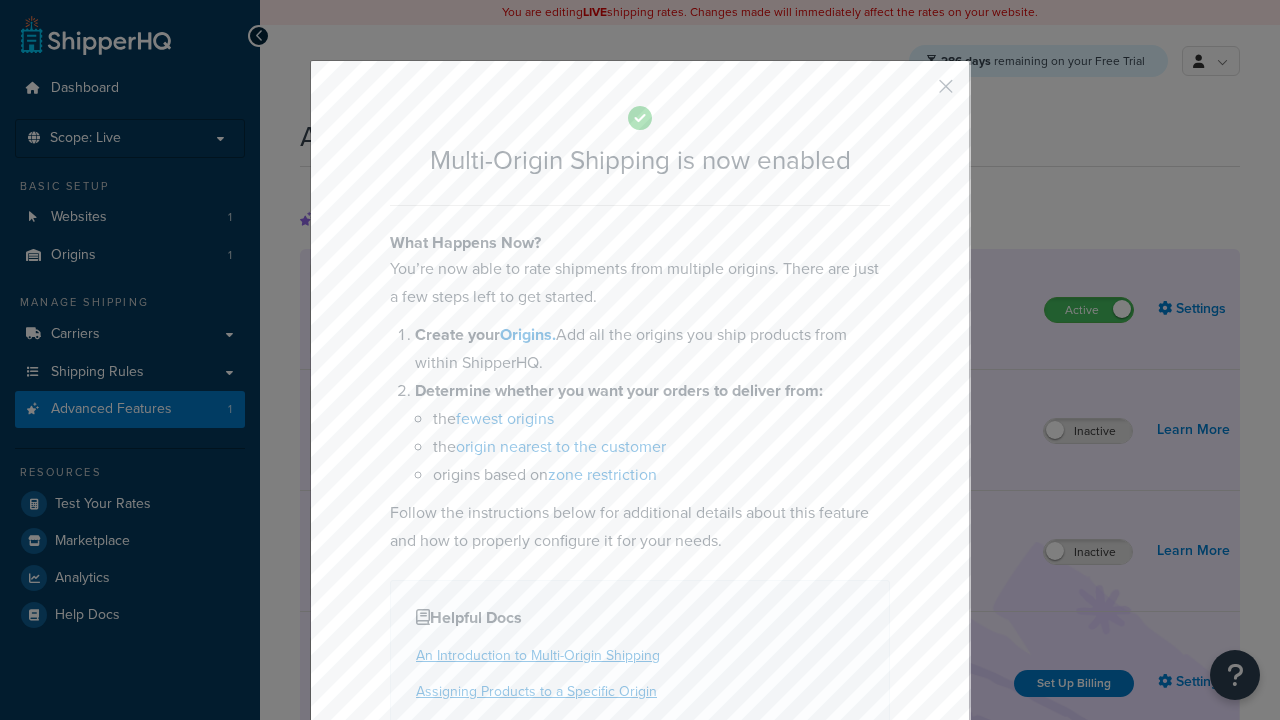 click at bounding box center (916, 93) 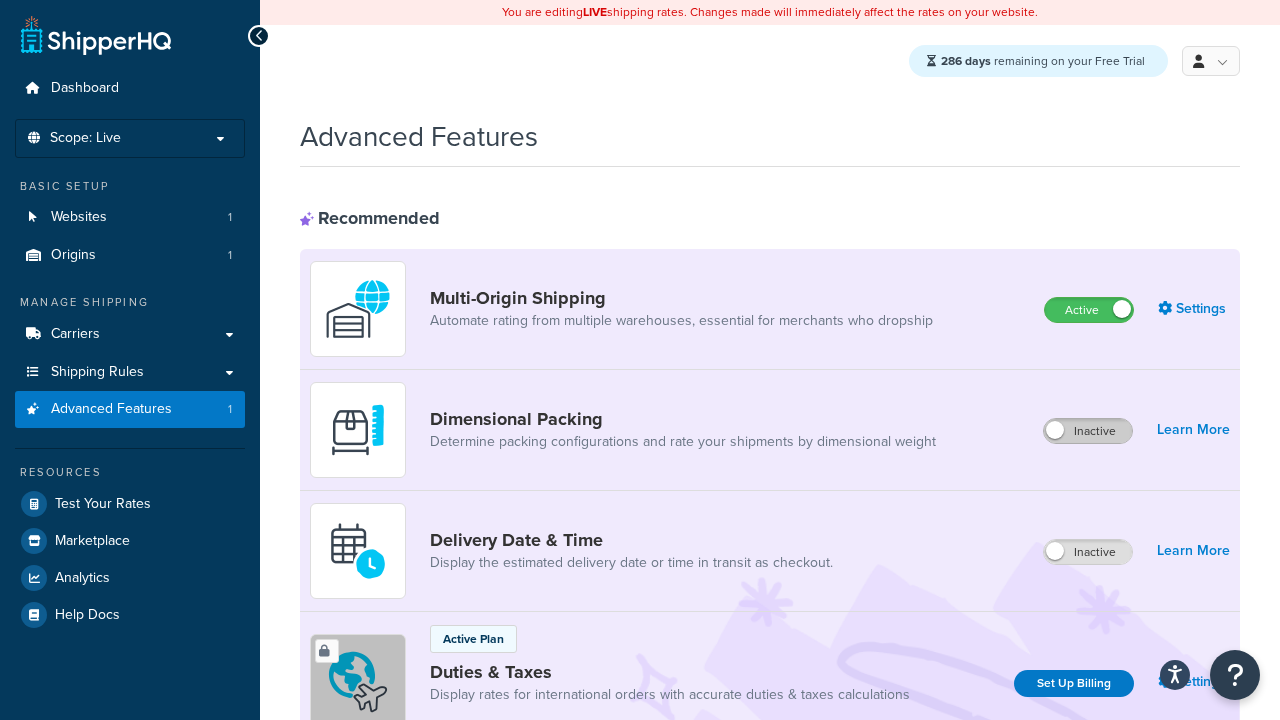click on "Inactive" at bounding box center [1088, 431] 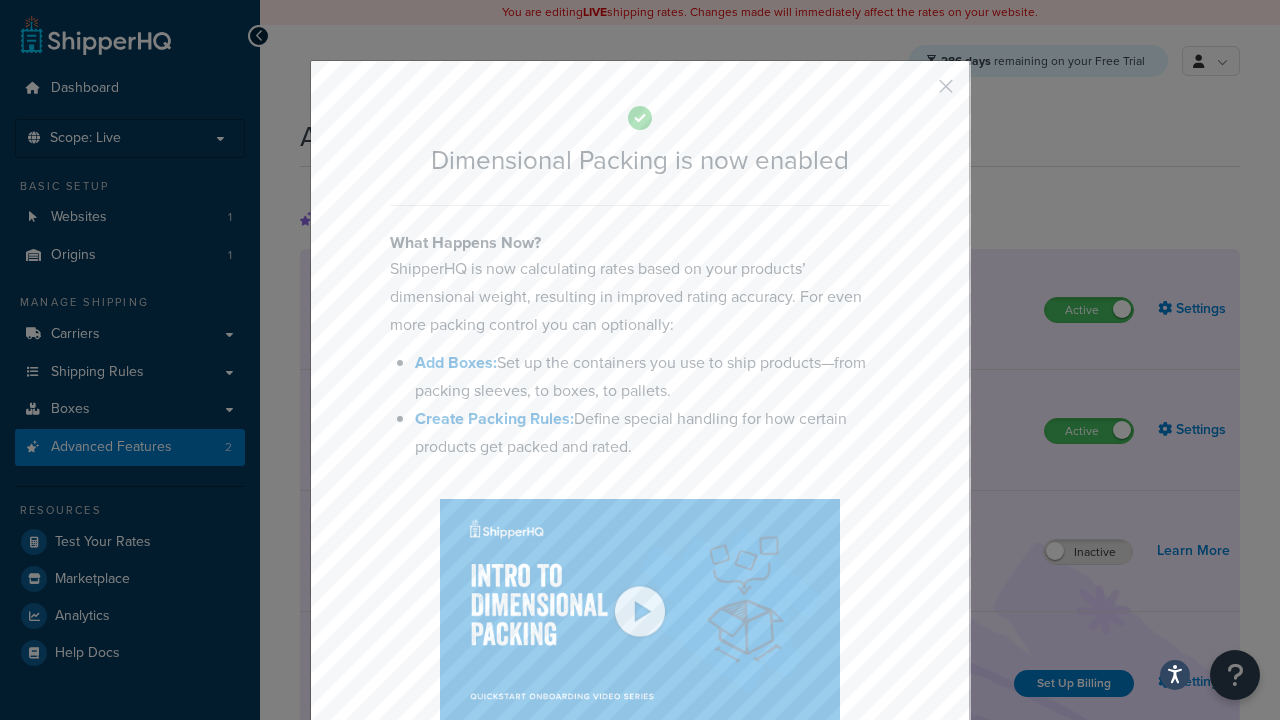 click at bounding box center (916, 93) 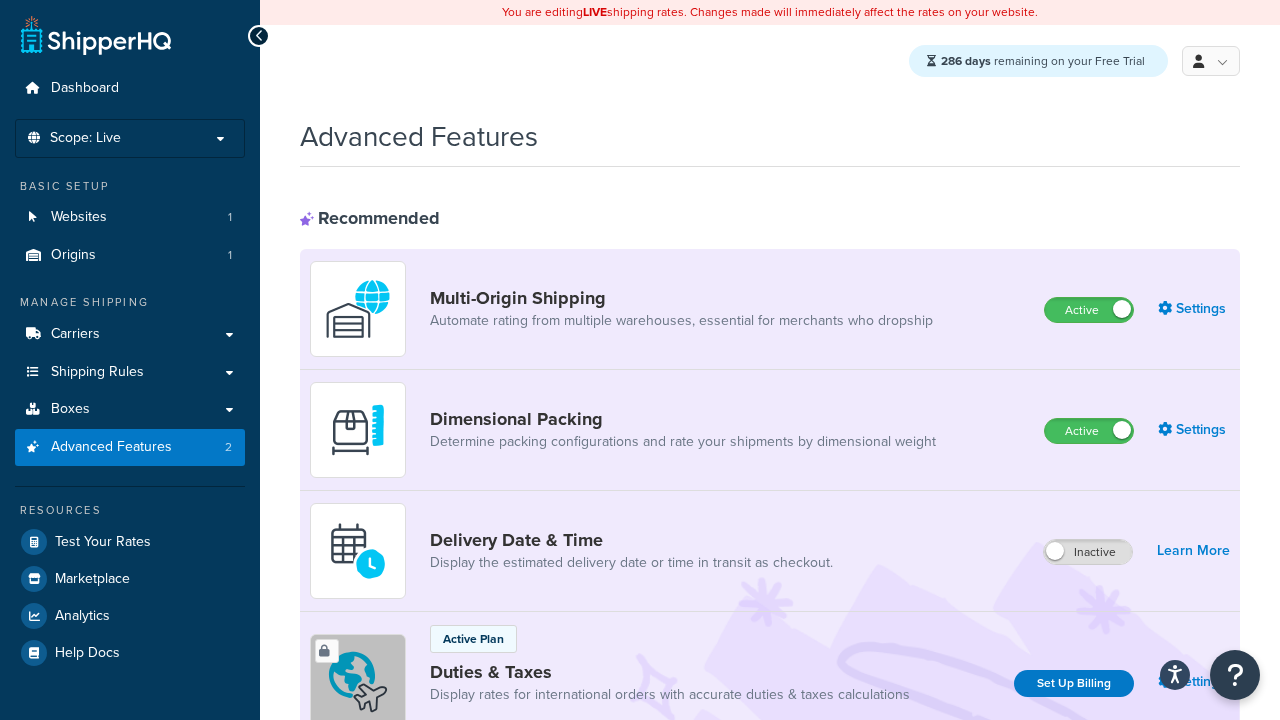 click on "Inactive" at bounding box center (1088, 552) 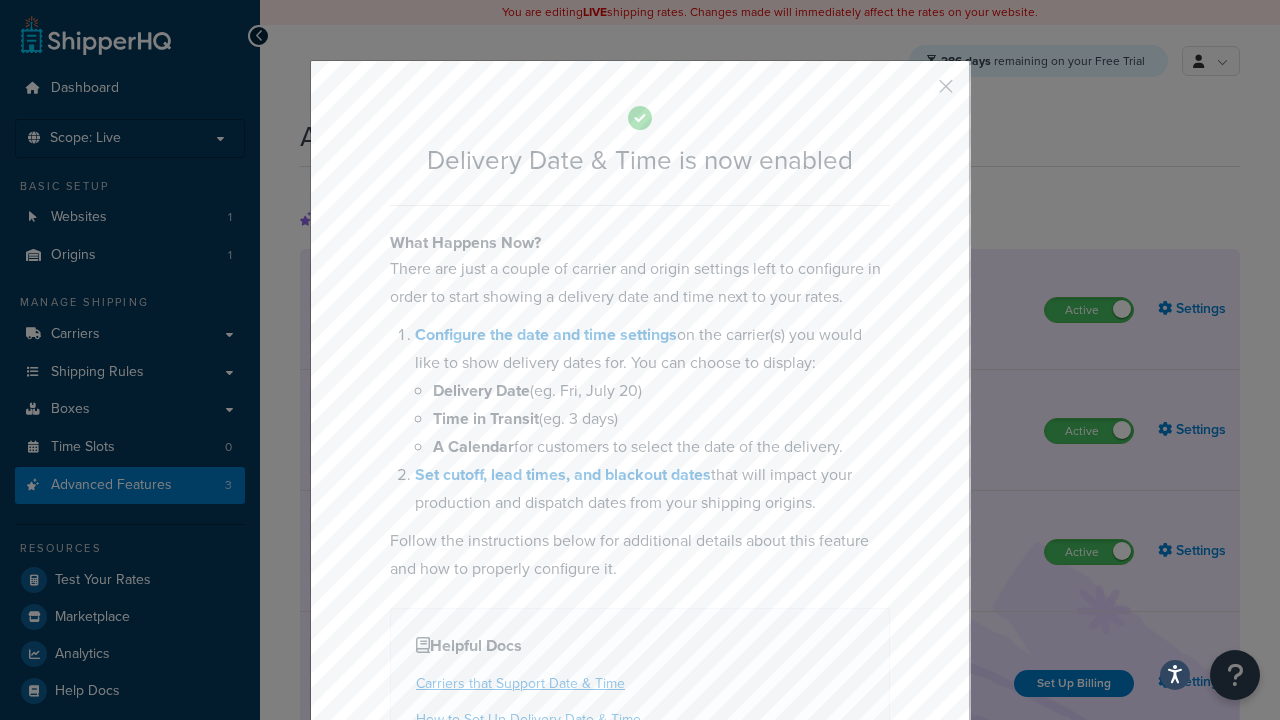 click at bounding box center [916, 93] 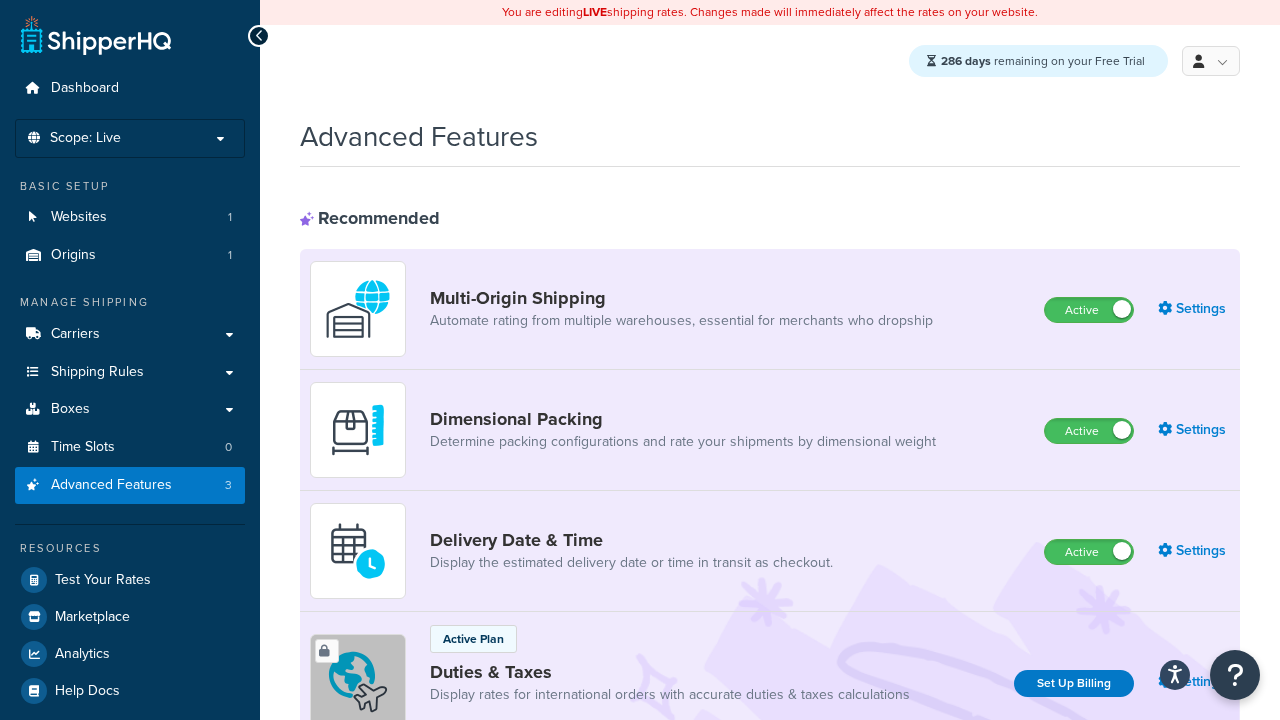 click on "Inactive" at bounding box center [1088, 887] 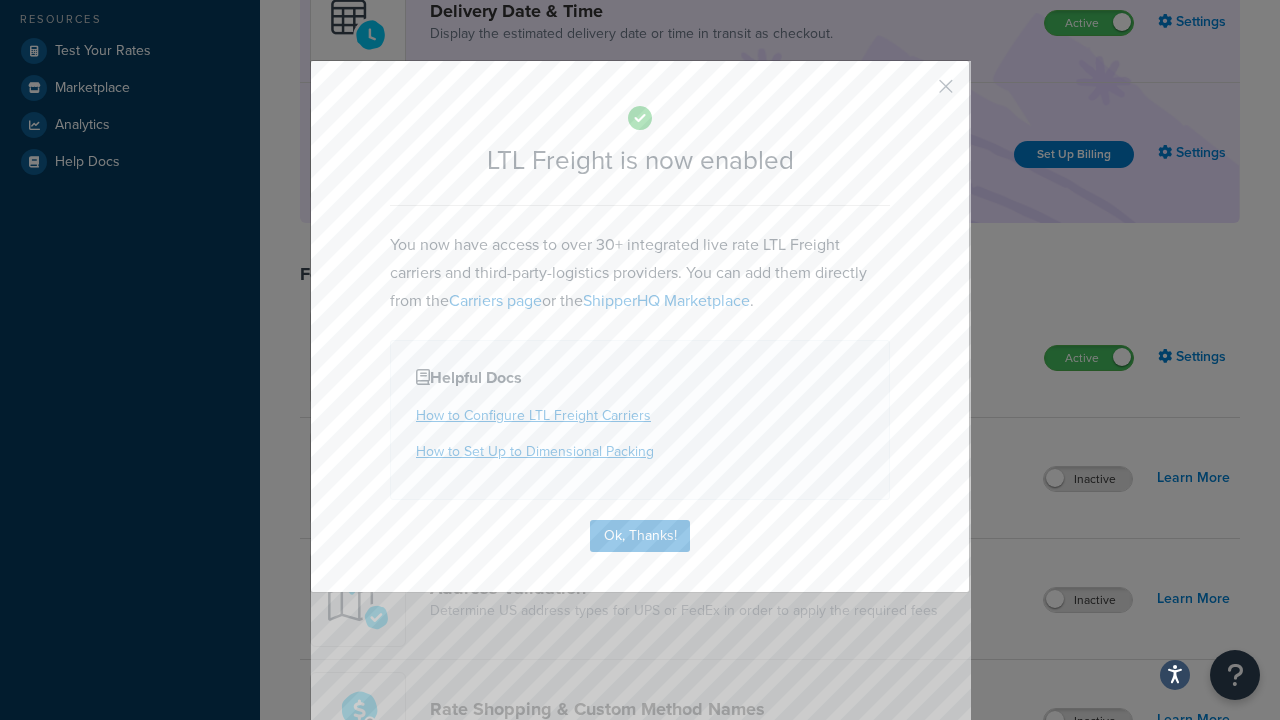 click at bounding box center (916, 93) 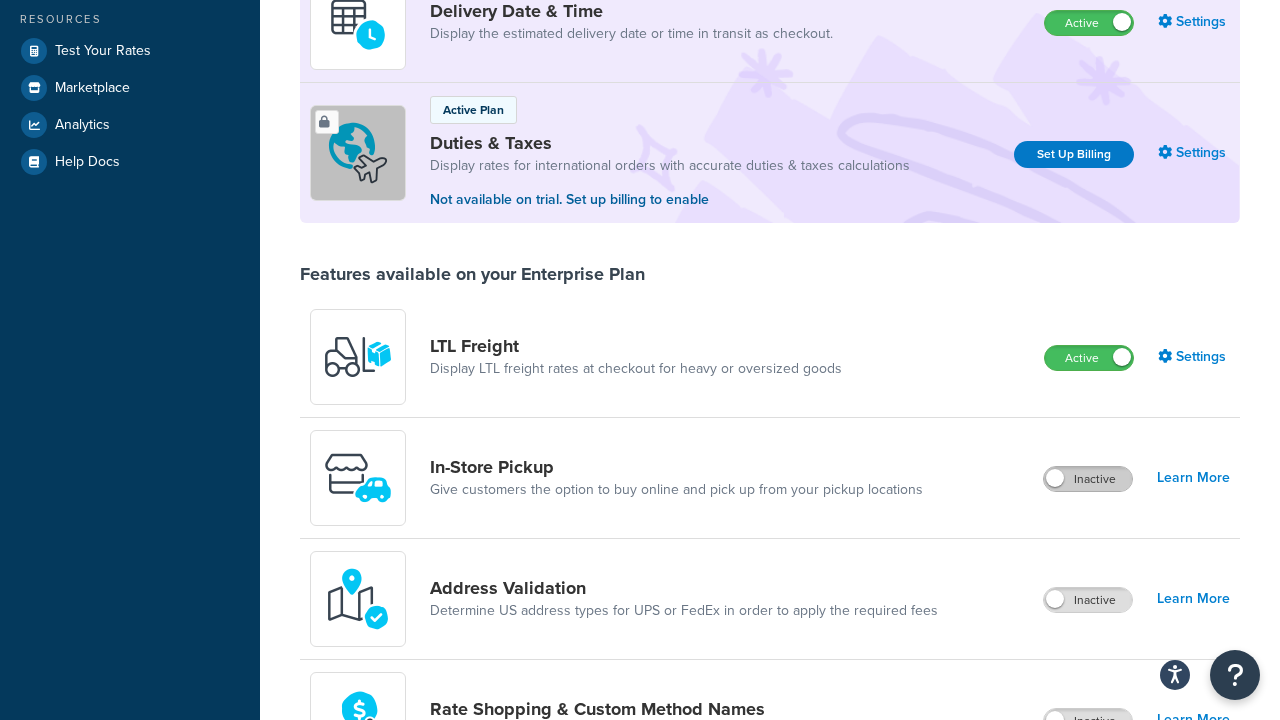 click on "Inactive" at bounding box center (1088, 479) 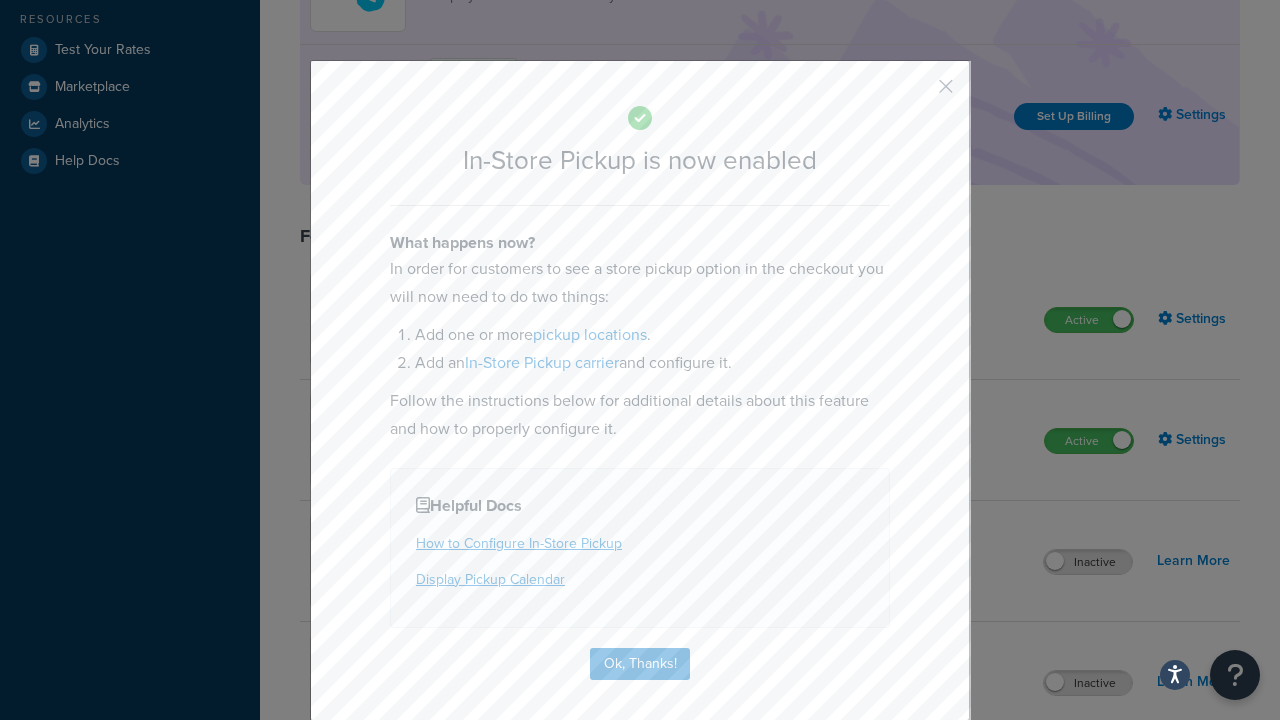 click at bounding box center [916, 93] 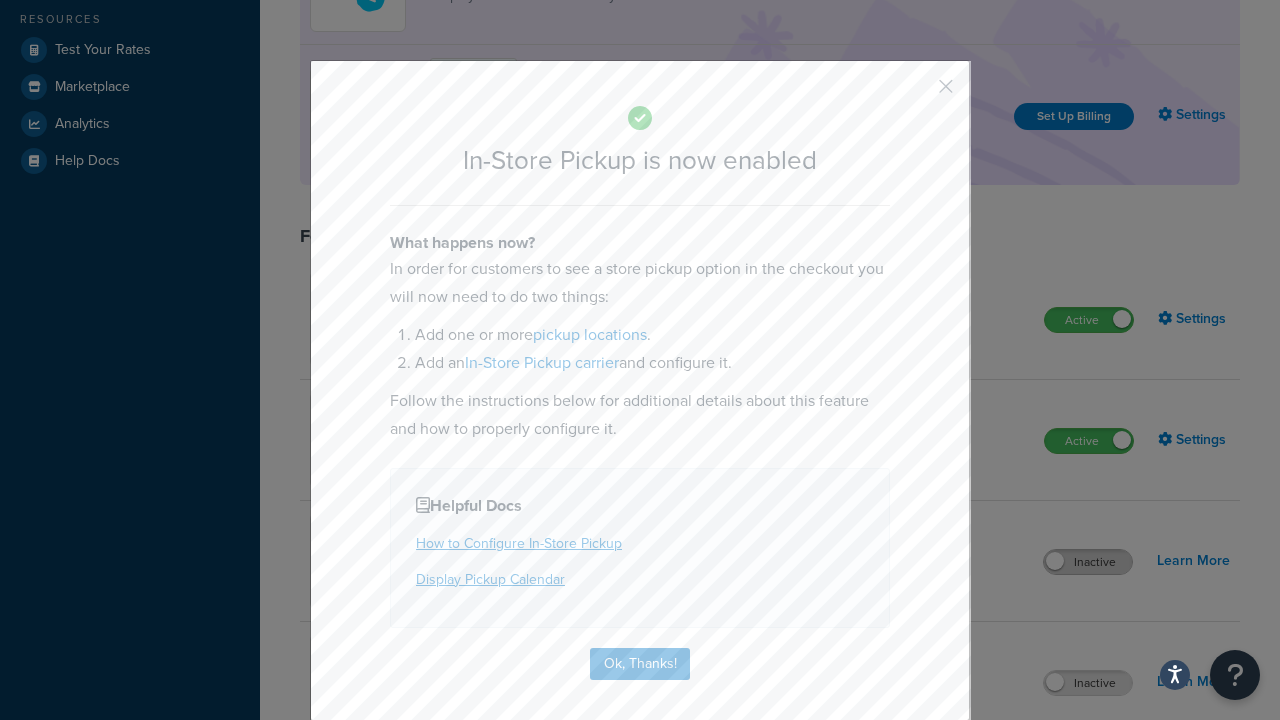 click on "Inactive" at bounding box center (1088, 562) 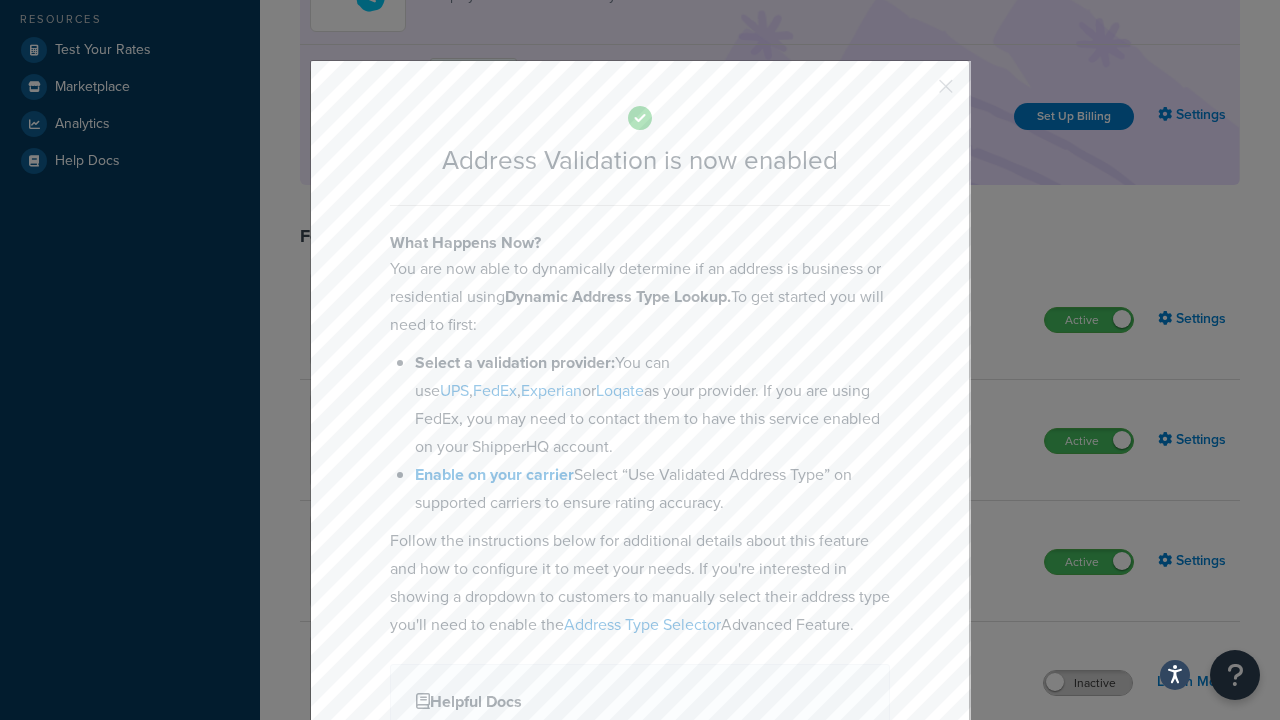 click at bounding box center (916, 93) 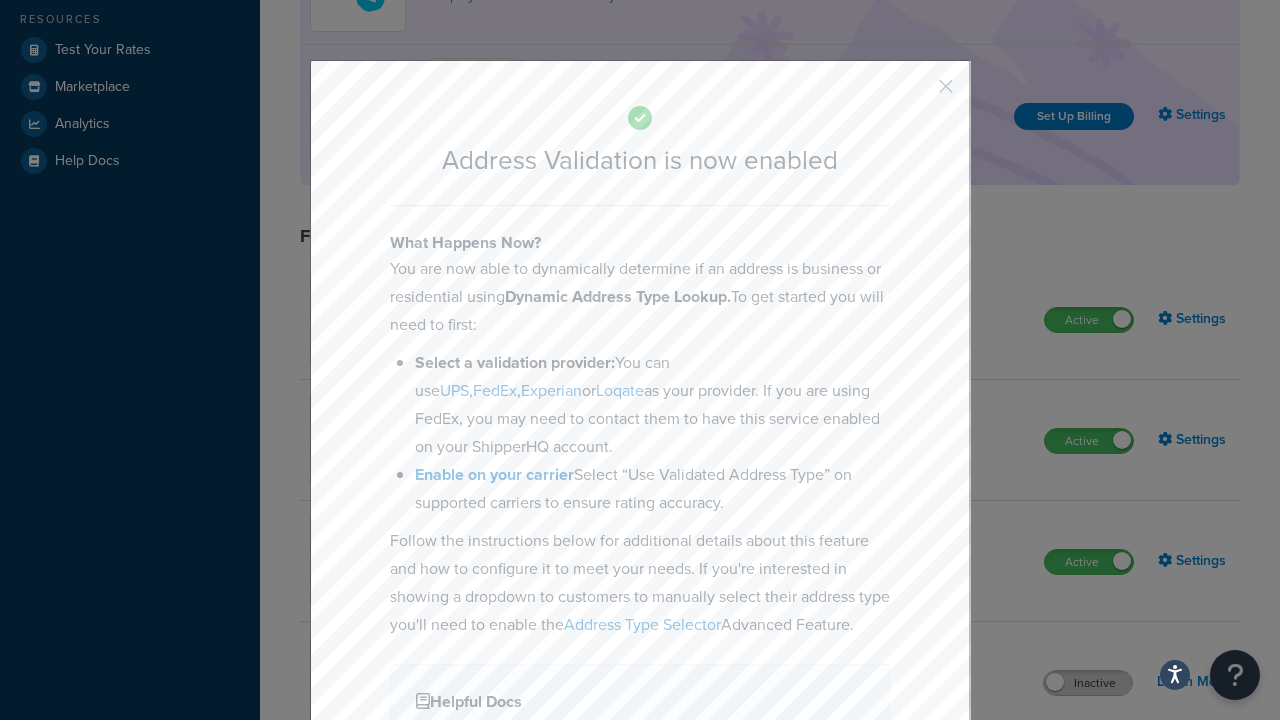 click on "Inactive" at bounding box center (1088, 683) 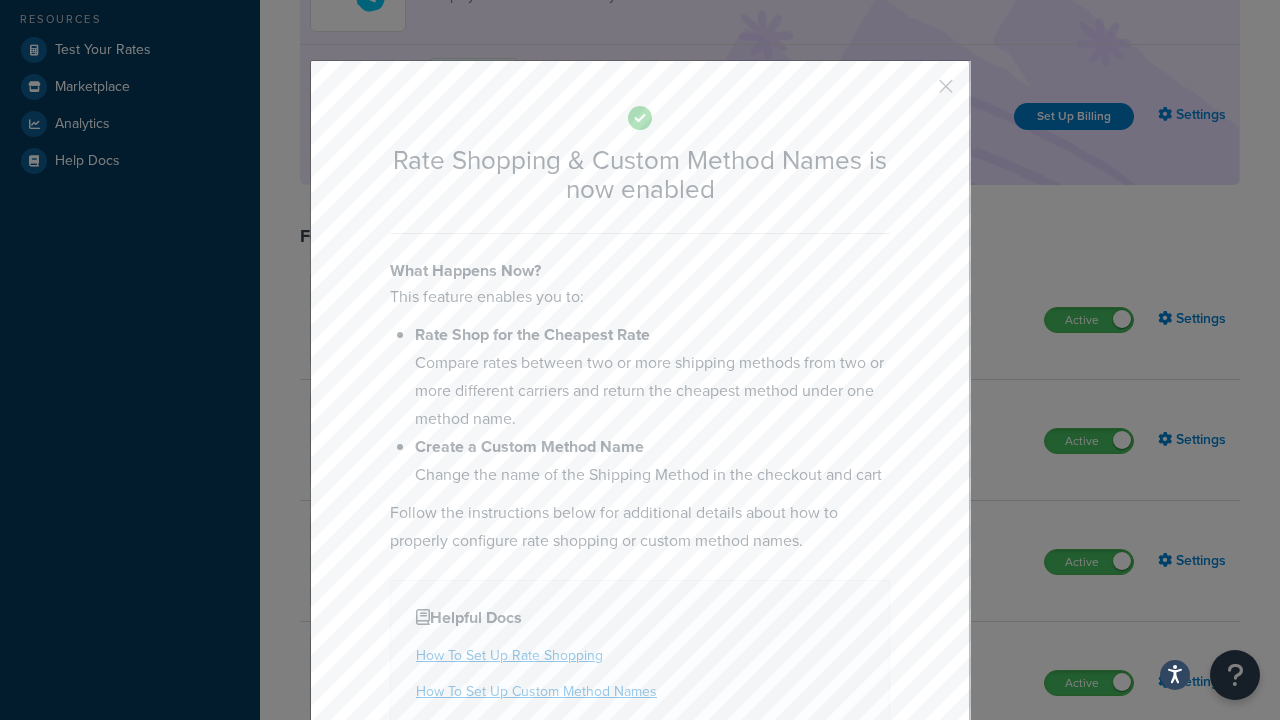 click at bounding box center (916, 93) 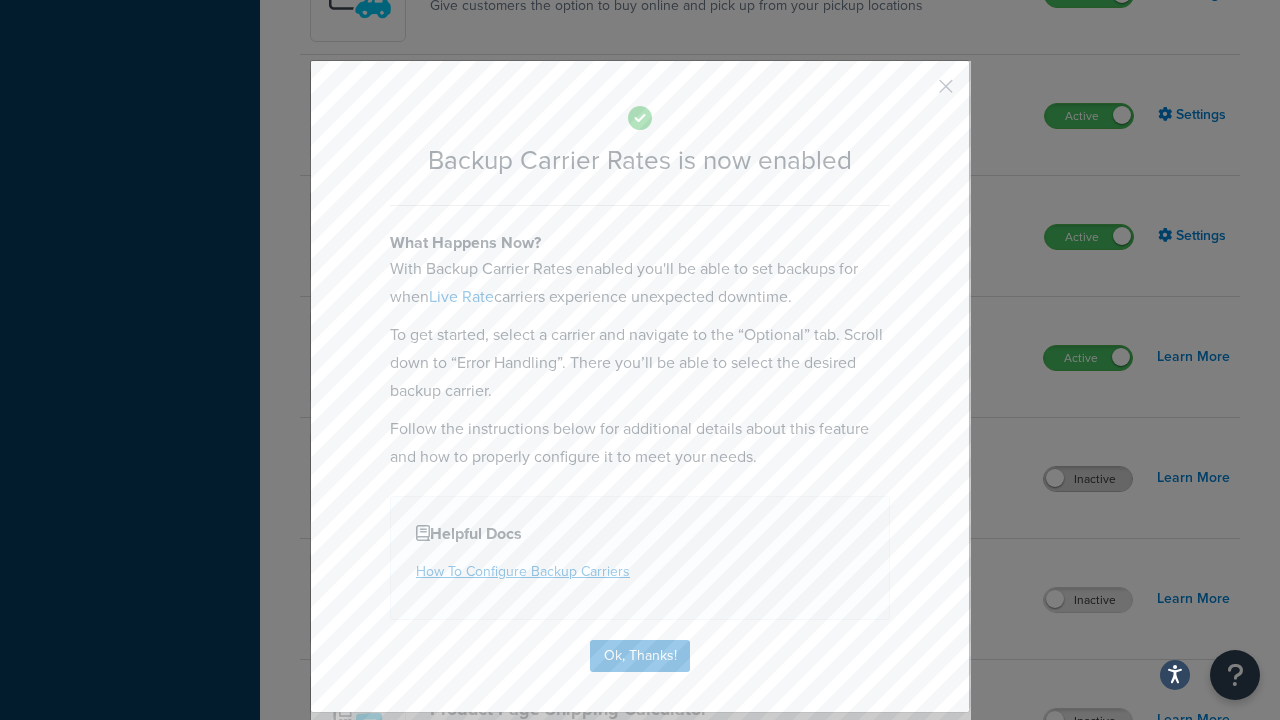 click at bounding box center [916, 93] 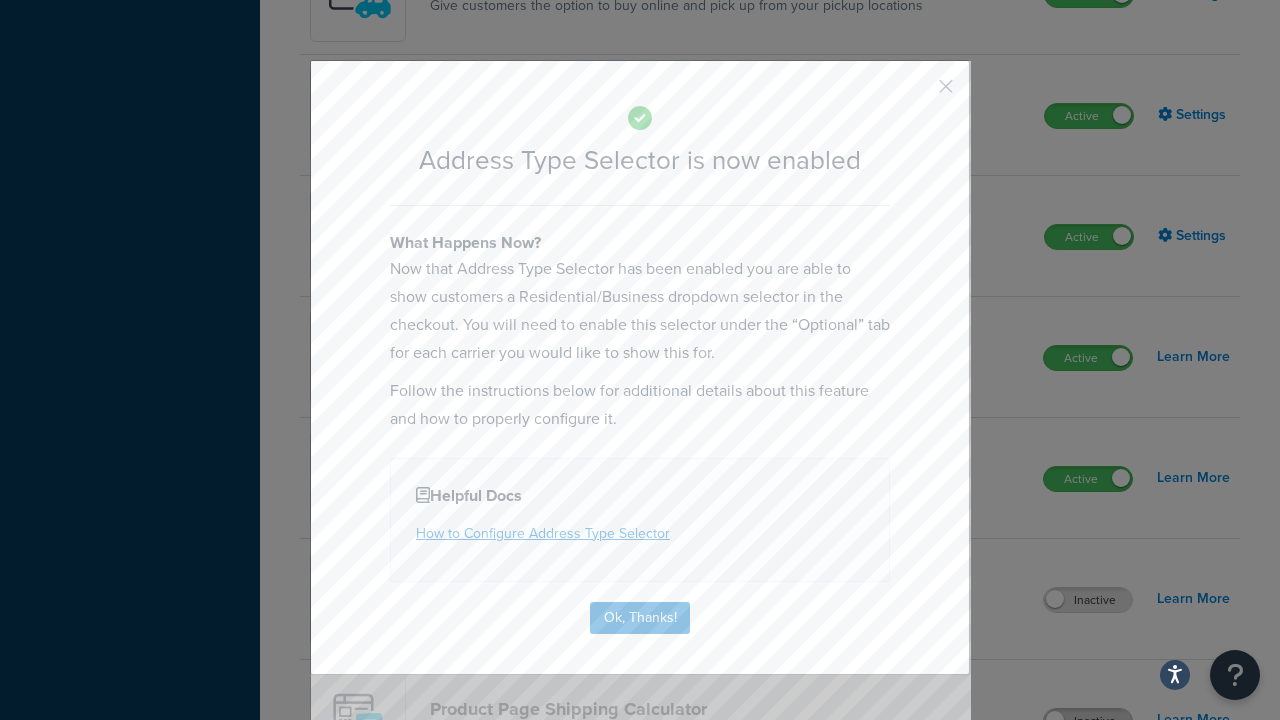 click at bounding box center (916, 93) 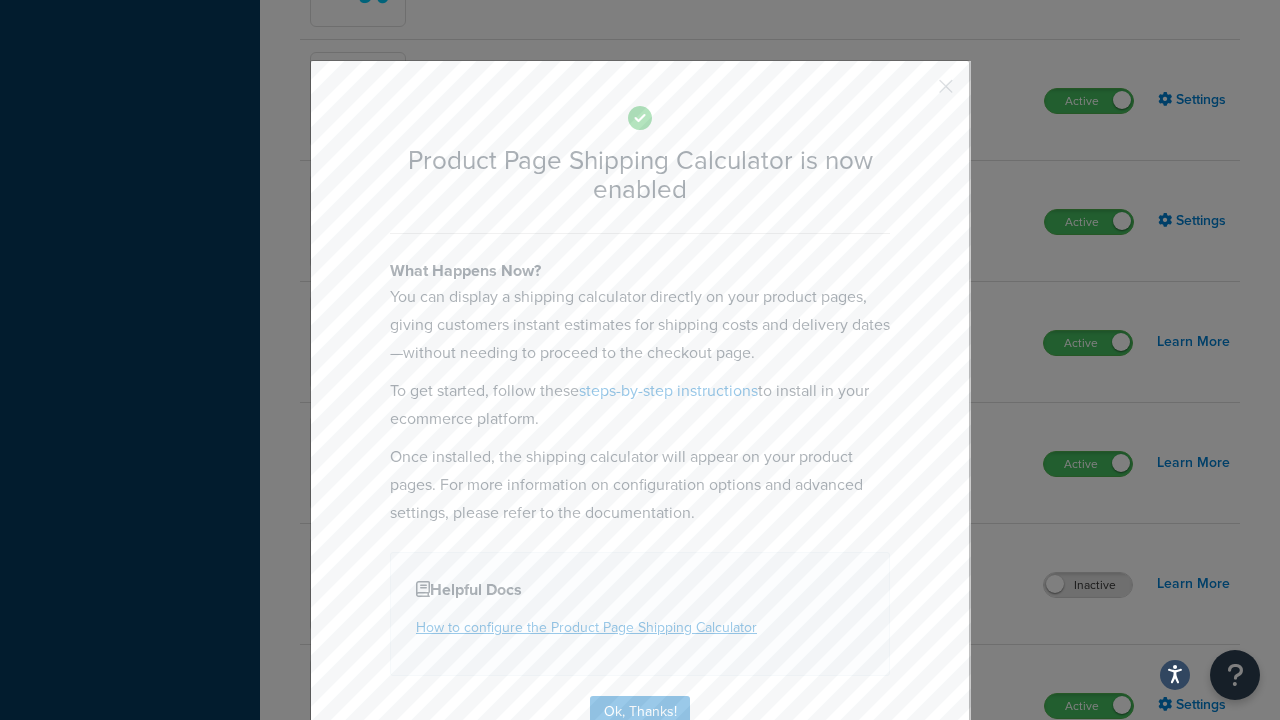 click at bounding box center [916, 93] 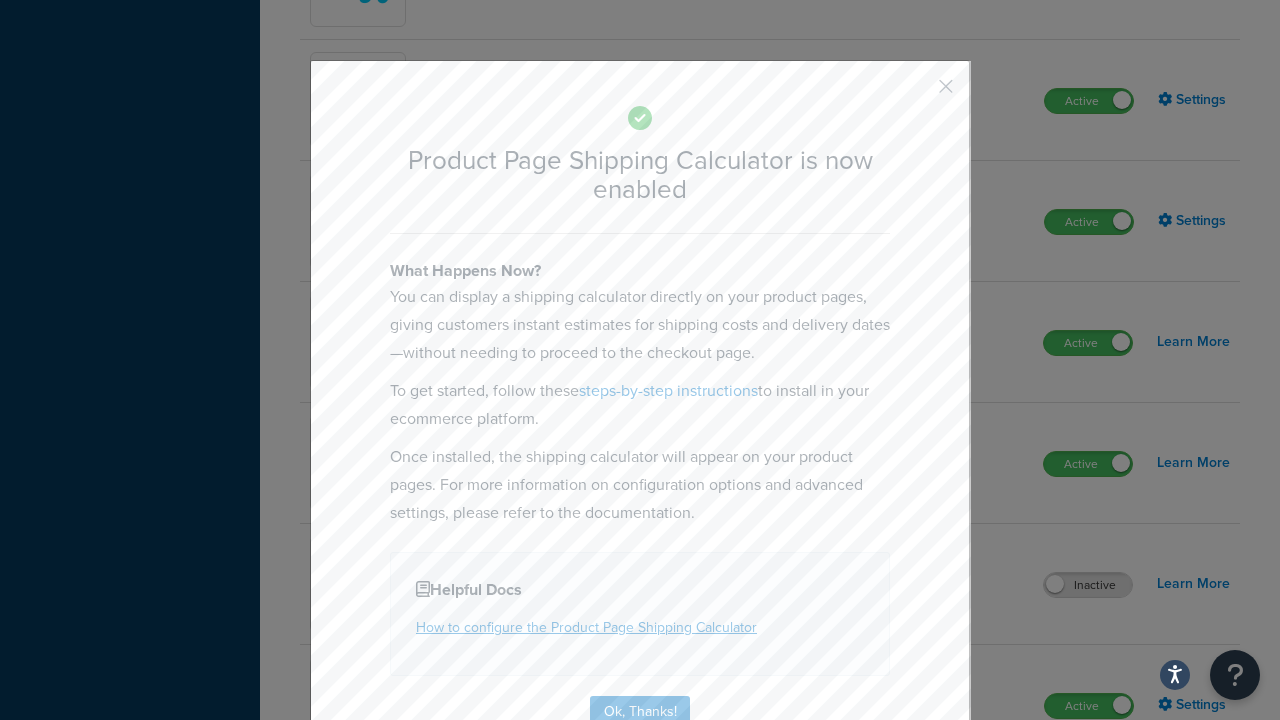 click on "Inactive" at bounding box center [1088, 827] 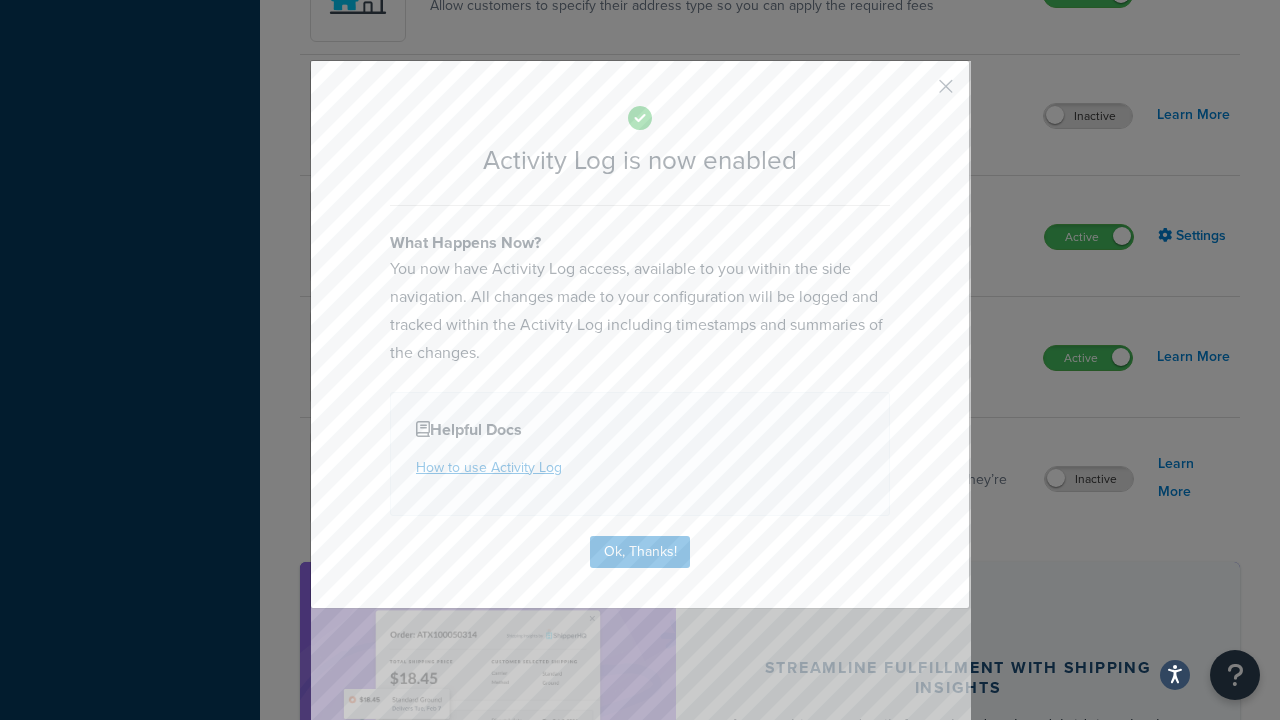 click at bounding box center (916, 93) 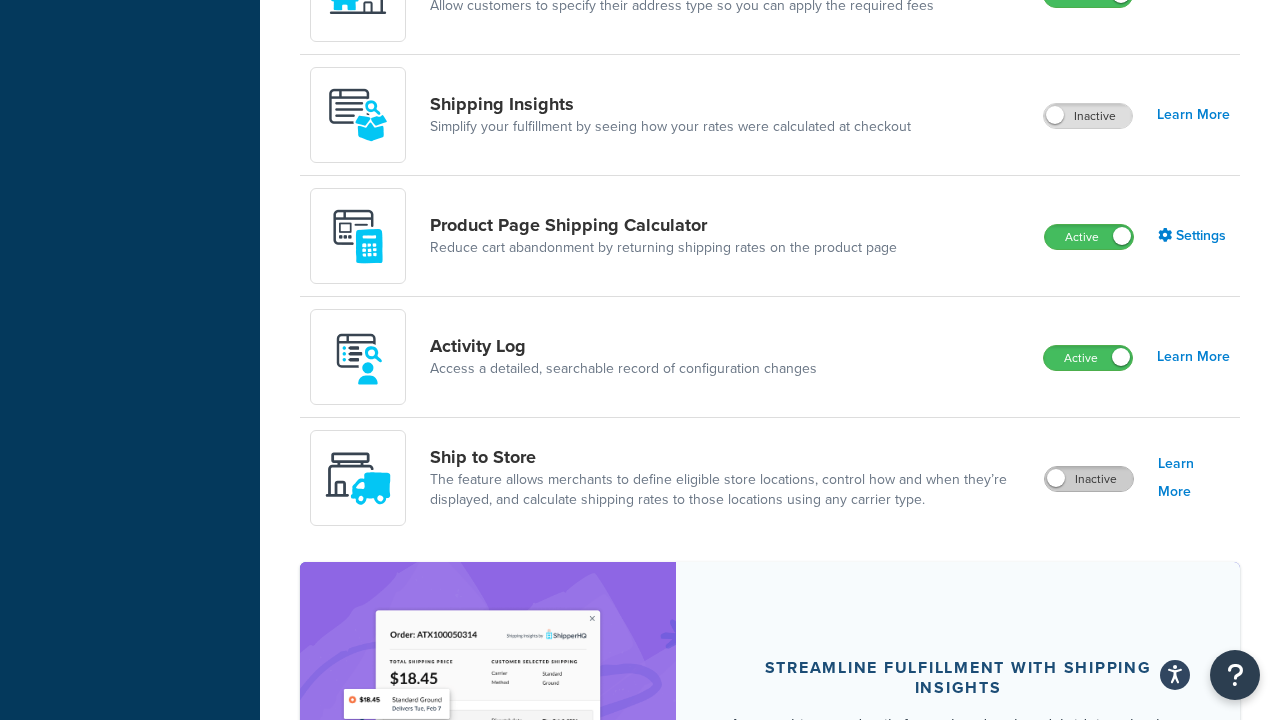 click on "Inactive" at bounding box center [1089, 479] 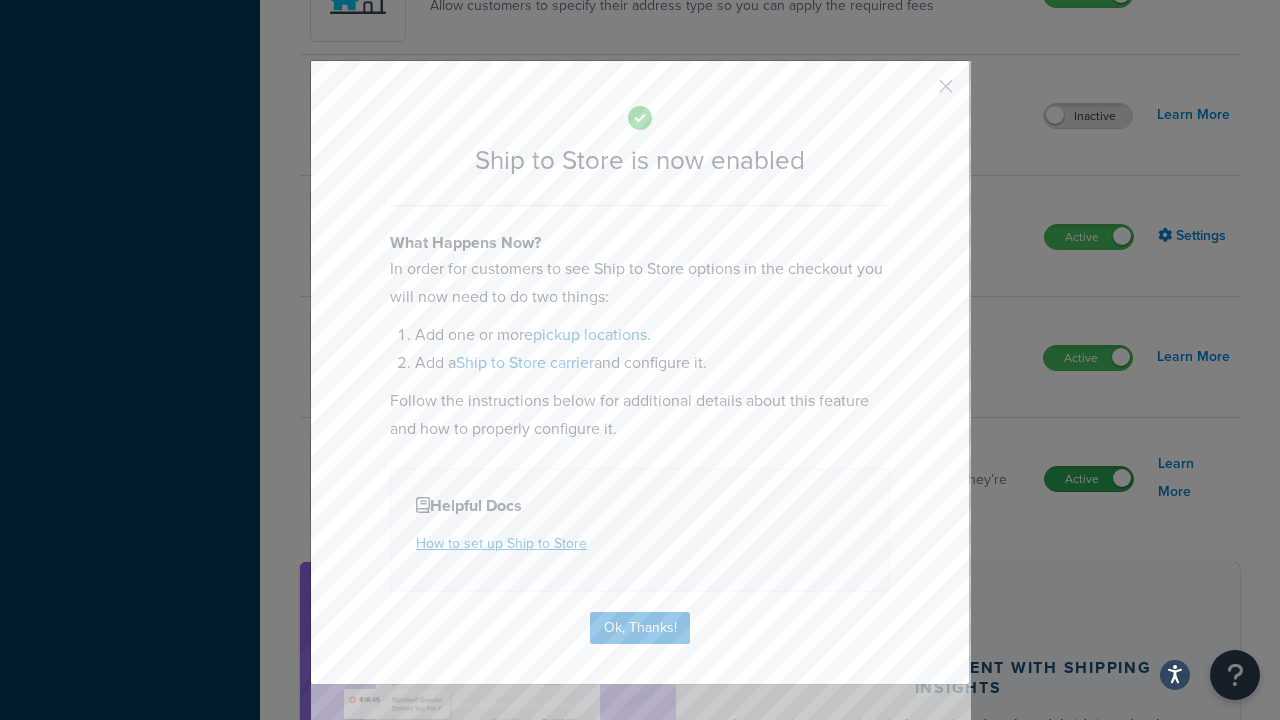 click at bounding box center (916, 93) 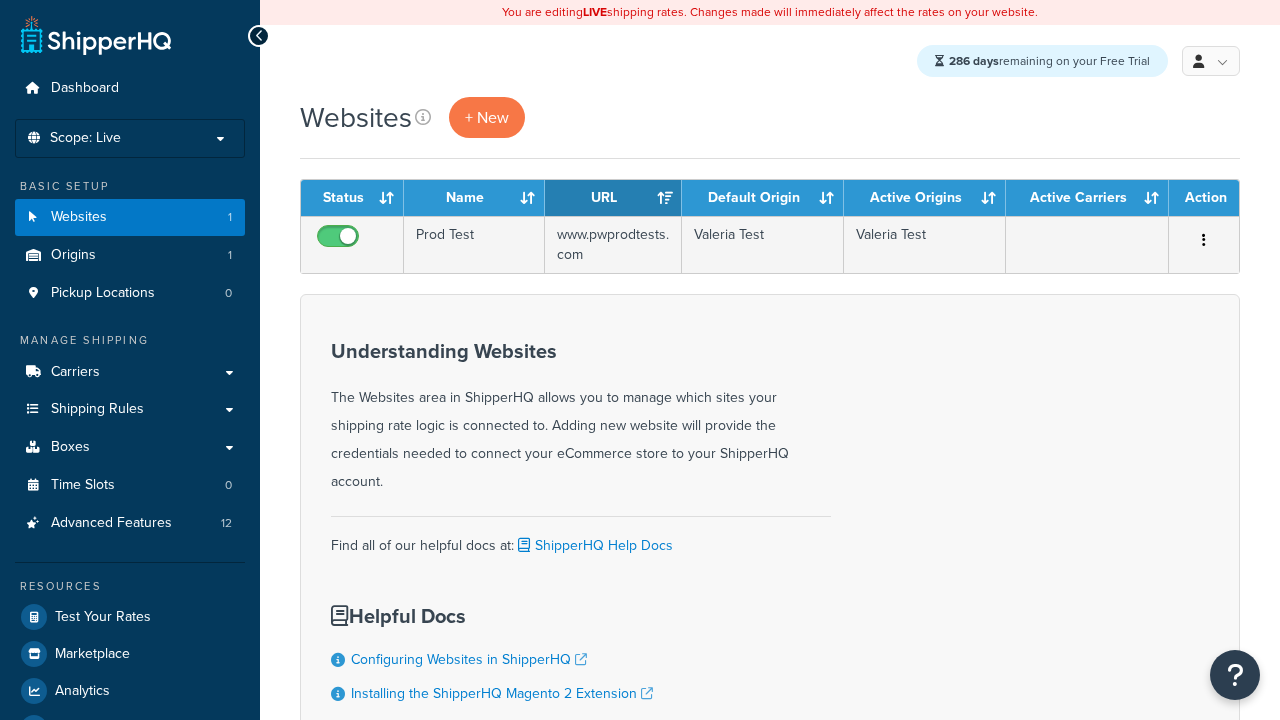 scroll, scrollTop: 0, scrollLeft: 0, axis: both 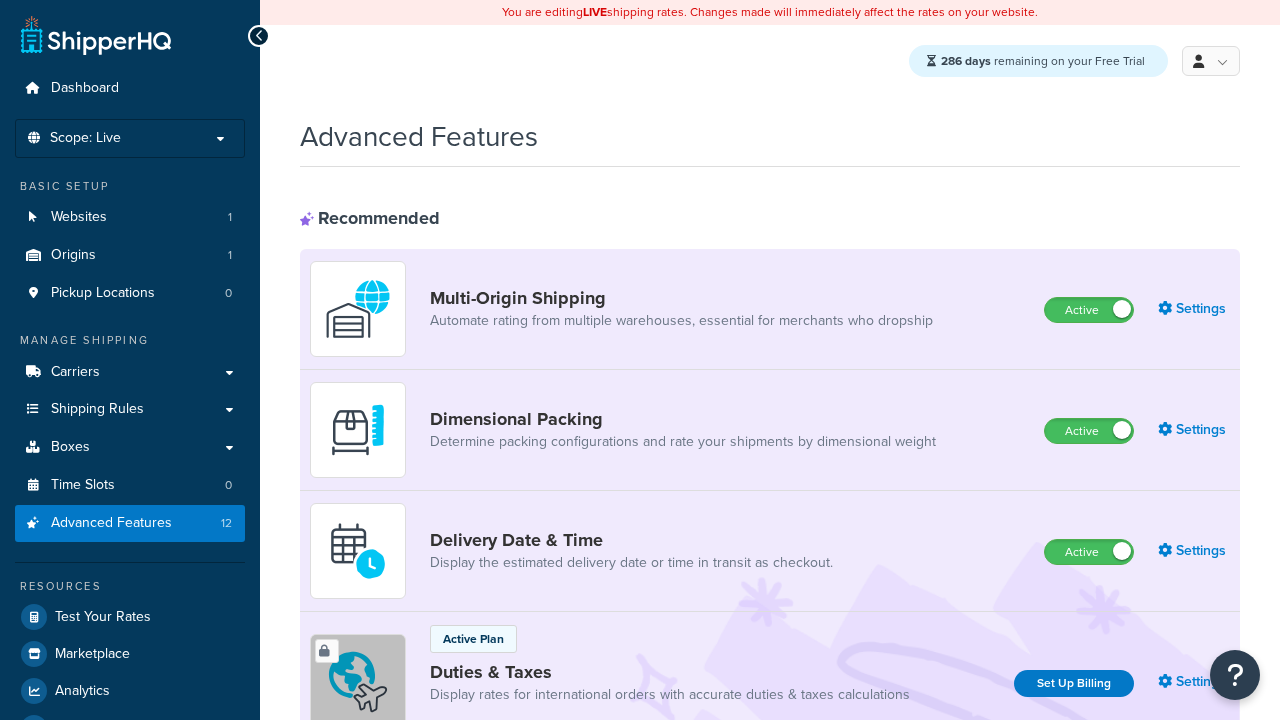 click on "Inactive" at bounding box center [1088, 1613] 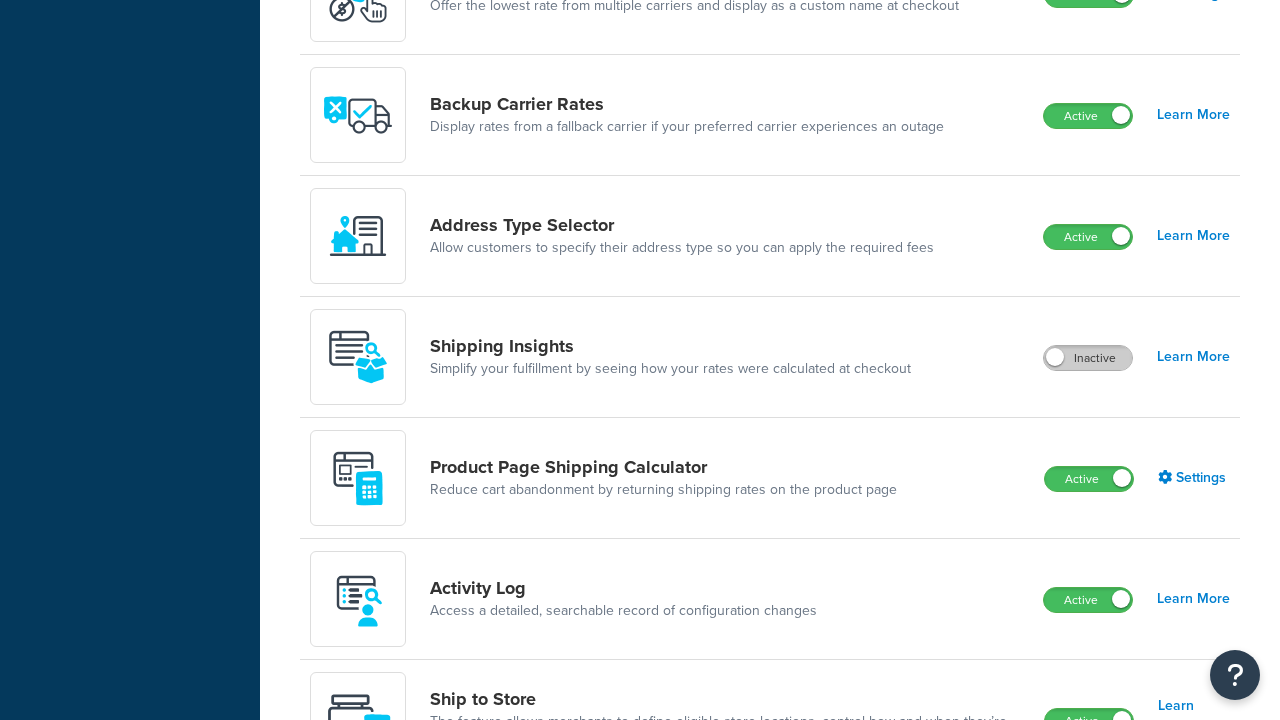 scroll, scrollTop: 0, scrollLeft: 0, axis: both 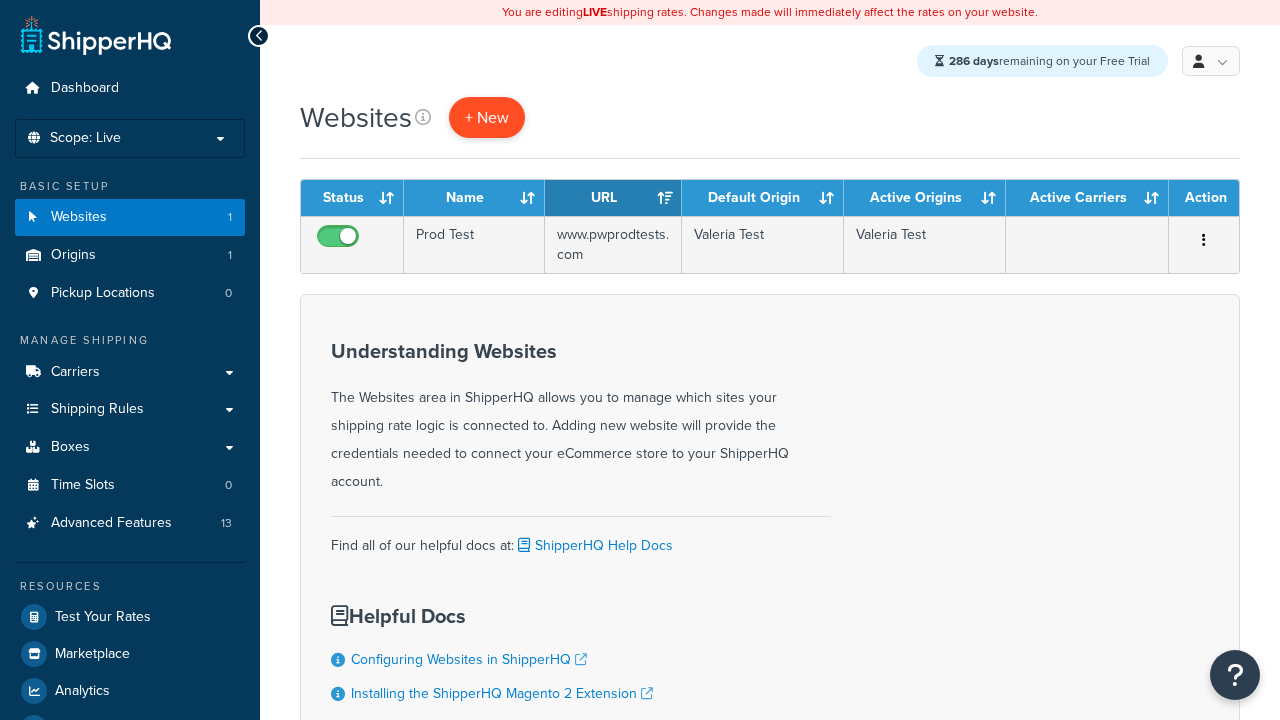 click on "+ New" at bounding box center (487, 117) 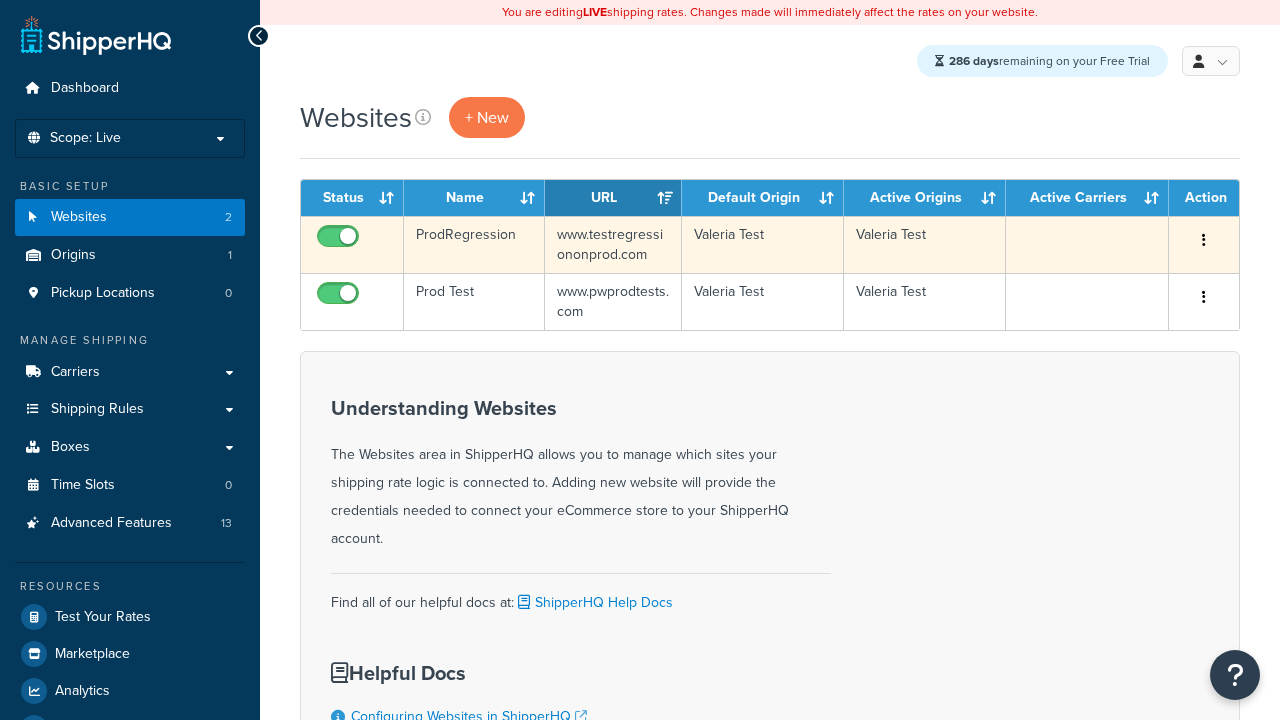 click at bounding box center [1204, 240] 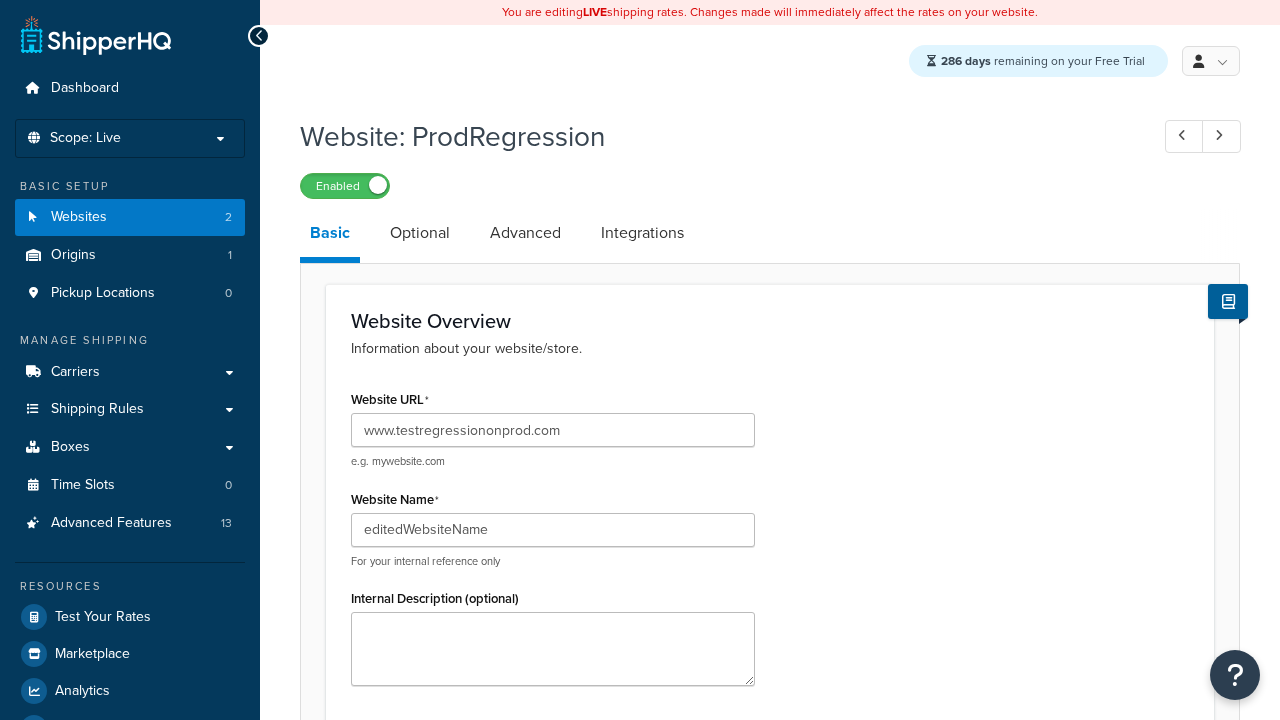 scroll, scrollTop: 722, scrollLeft: 0, axis: vertical 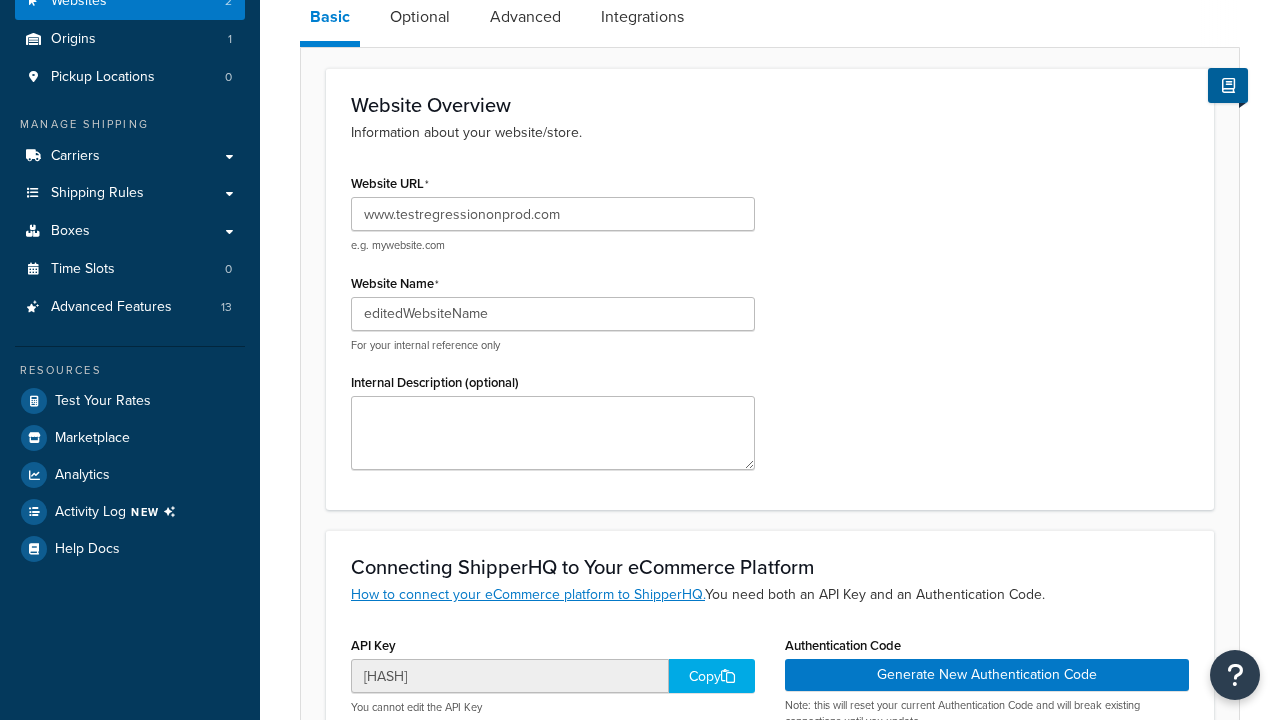 type on "editedWebsiteName" 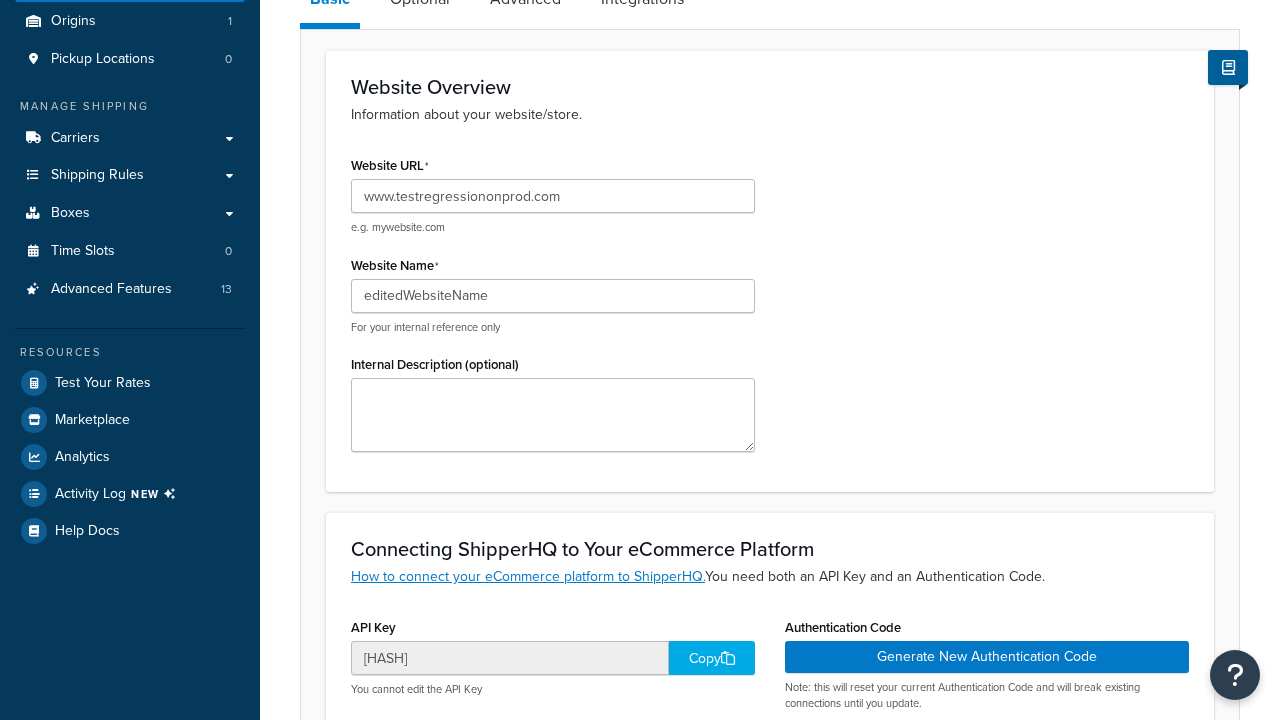 click on "Save" at bounding box center (759, 1063) 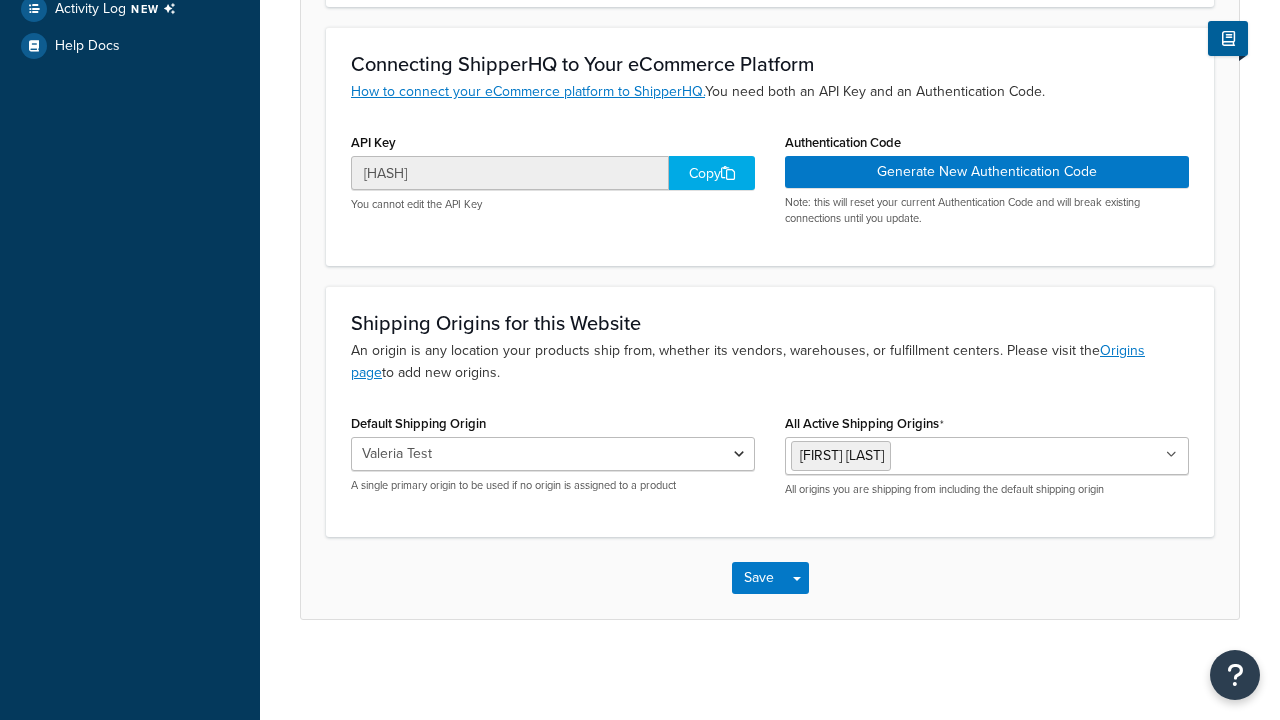 scroll, scrollTop: 0, scrollLeft: 0, axis: both 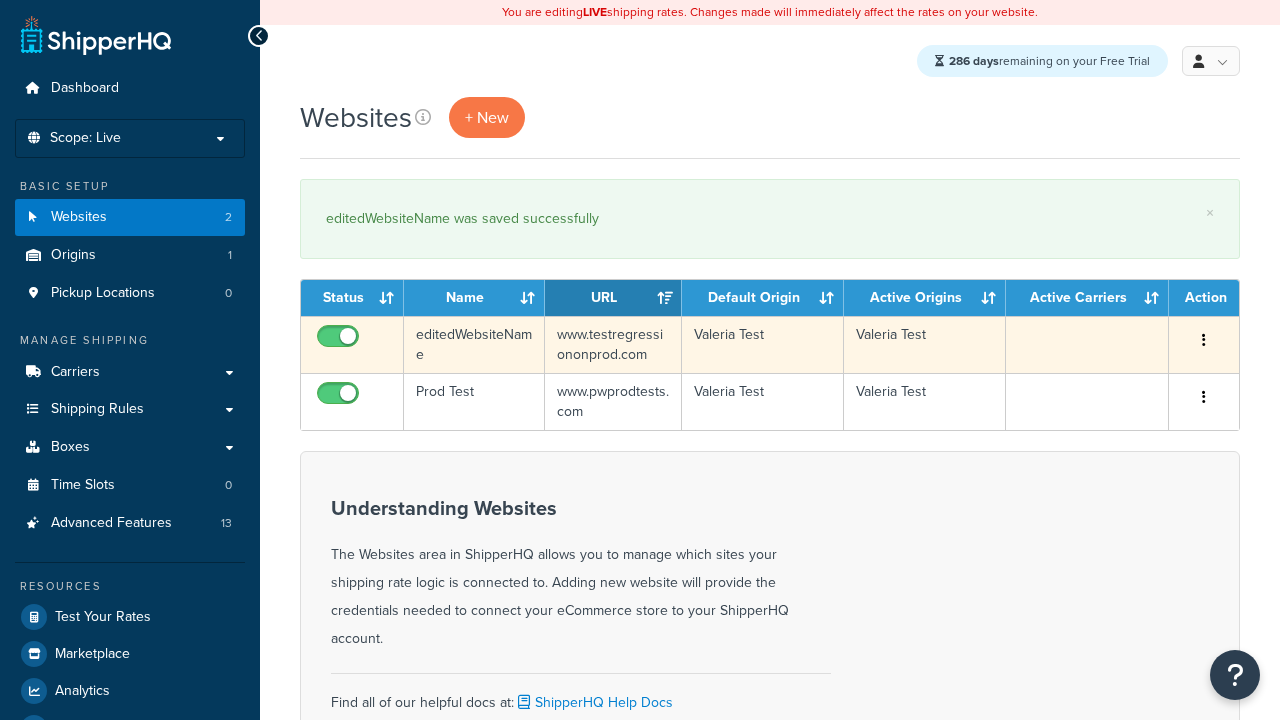 click at bounding box center [1204, 340] 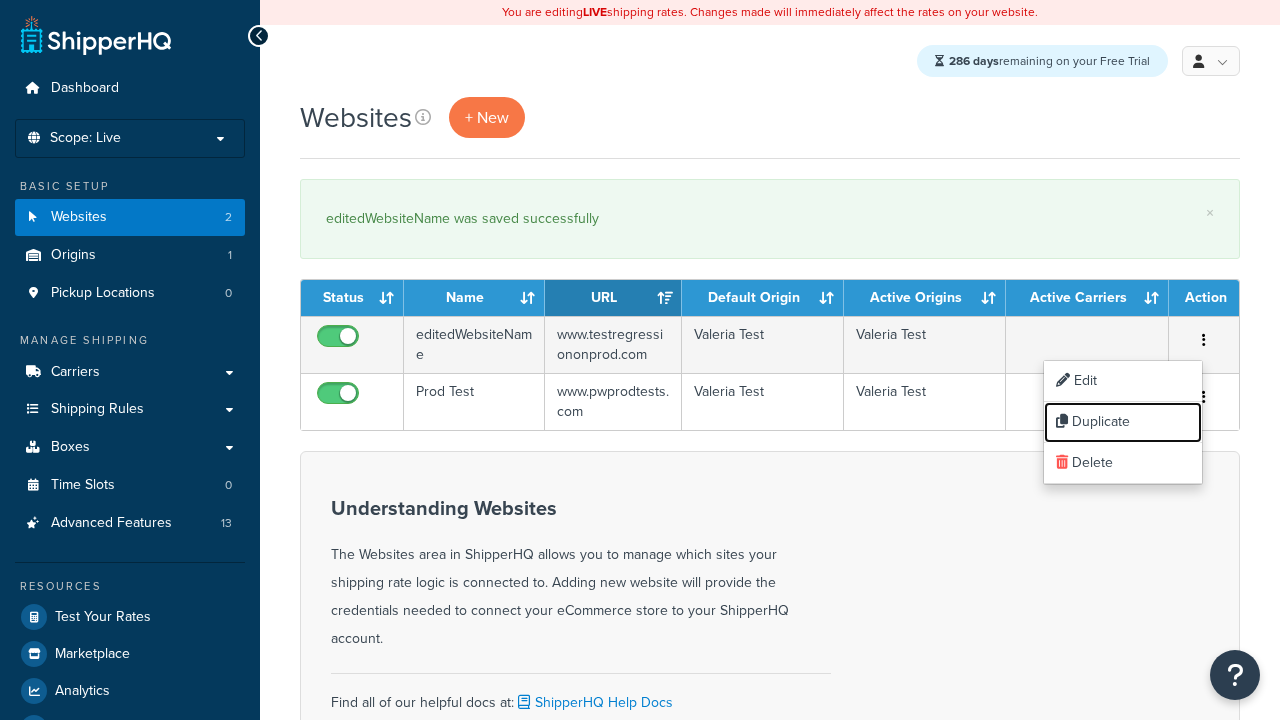 scroll, scrollTop: 0, scrollLeft: 0, axis: both 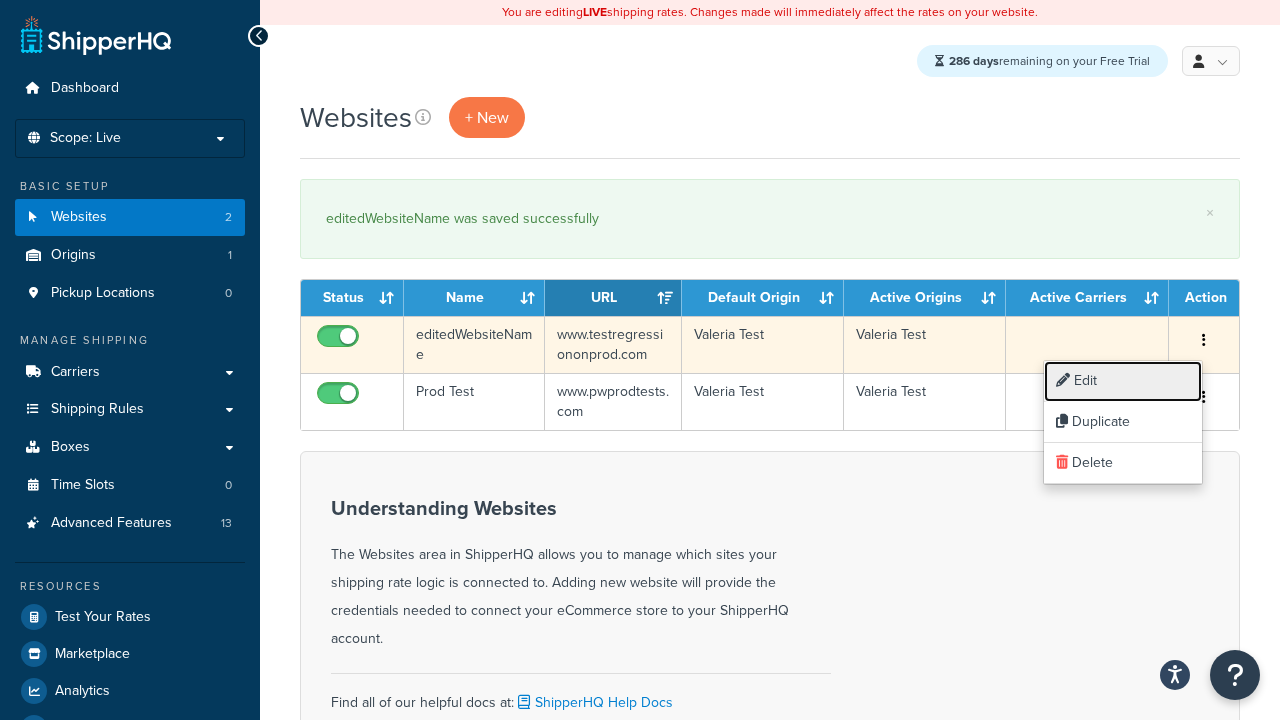 click on "Edit" at bounding box center (1123, 381) 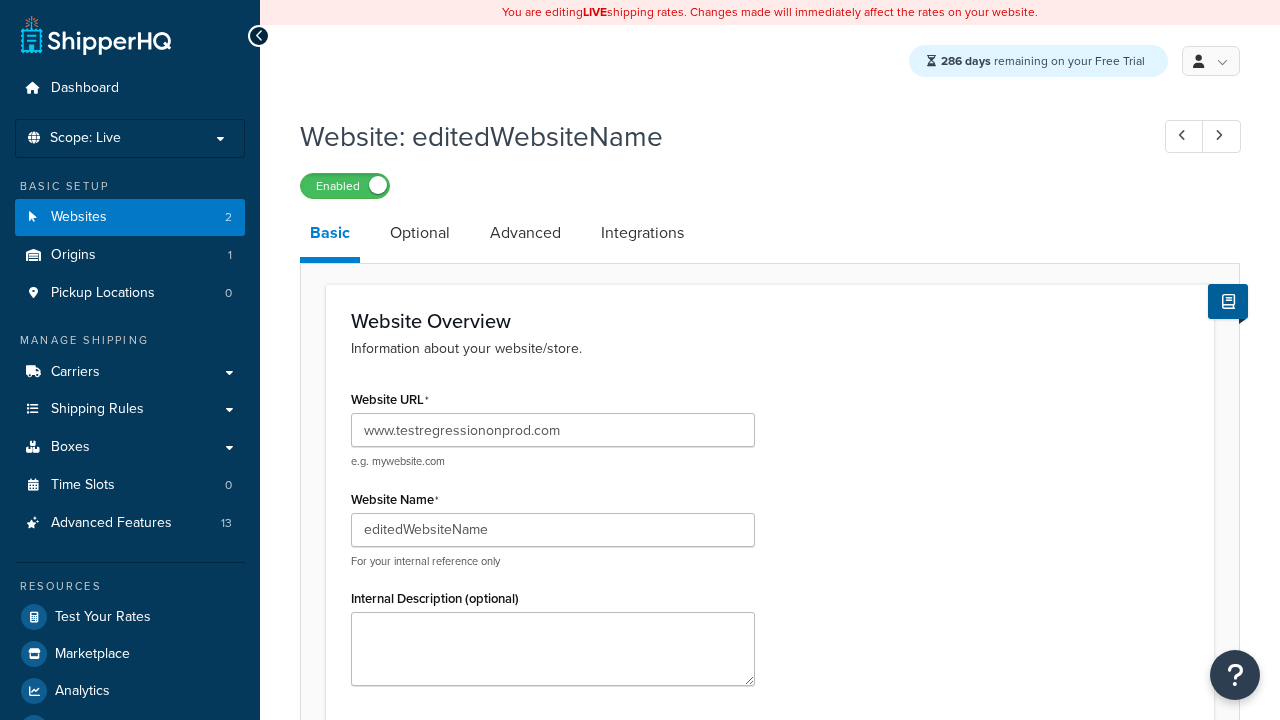 scroll, scrollTop: 0, scrollLeft: 0, axis: both 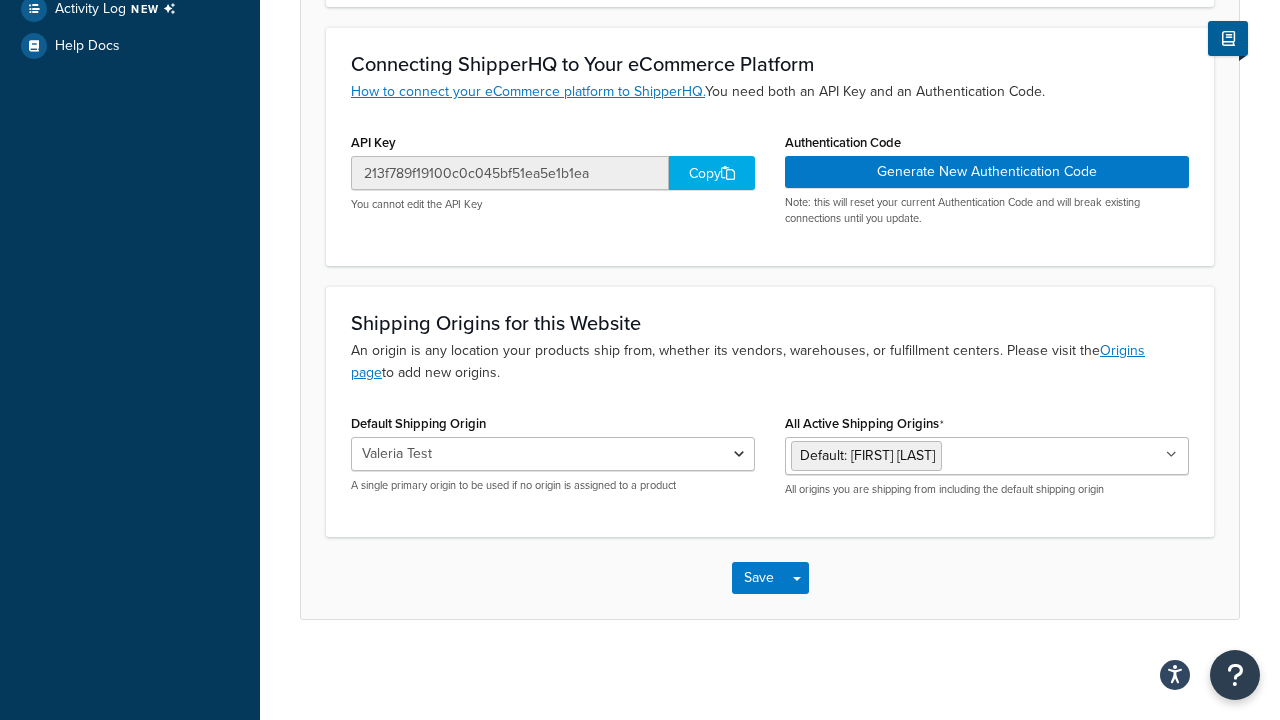 type on "www.editedWebsiteNameCopy.com" 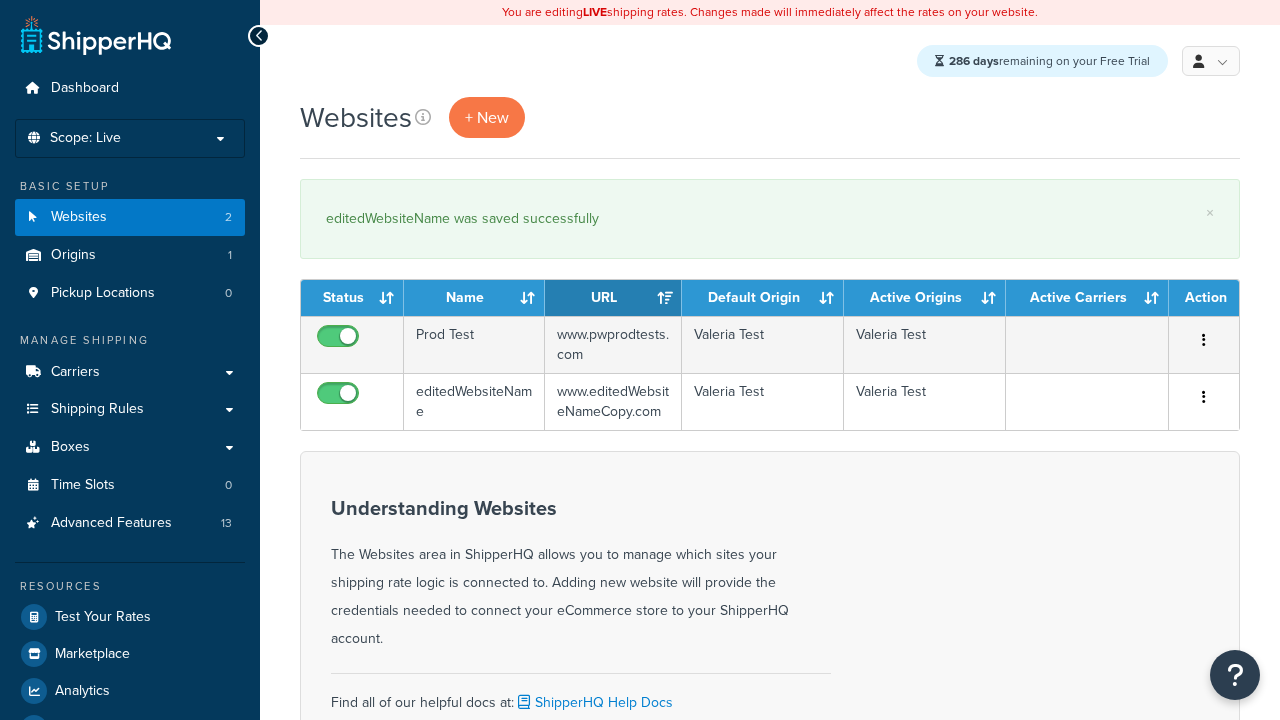 scroll, scrollTop: 0, scrollLeft: 0, axis: both 